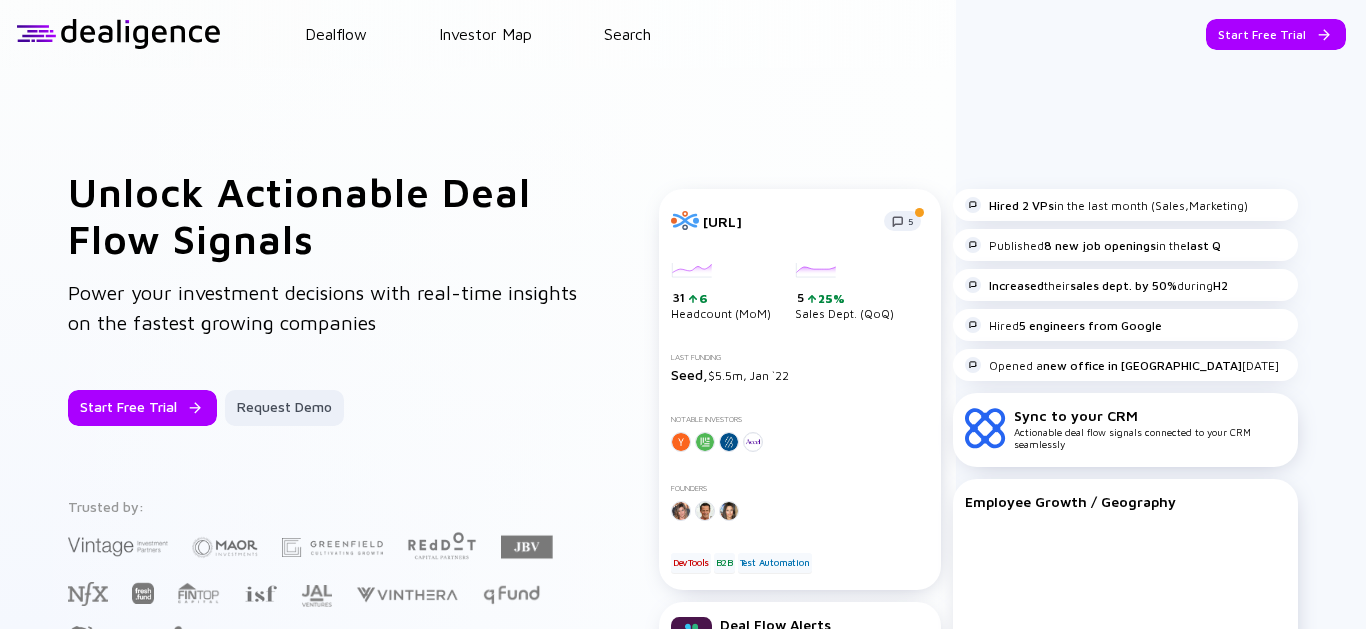 scroll, scrollTop: 0, scrollLeft: 0, axis: both 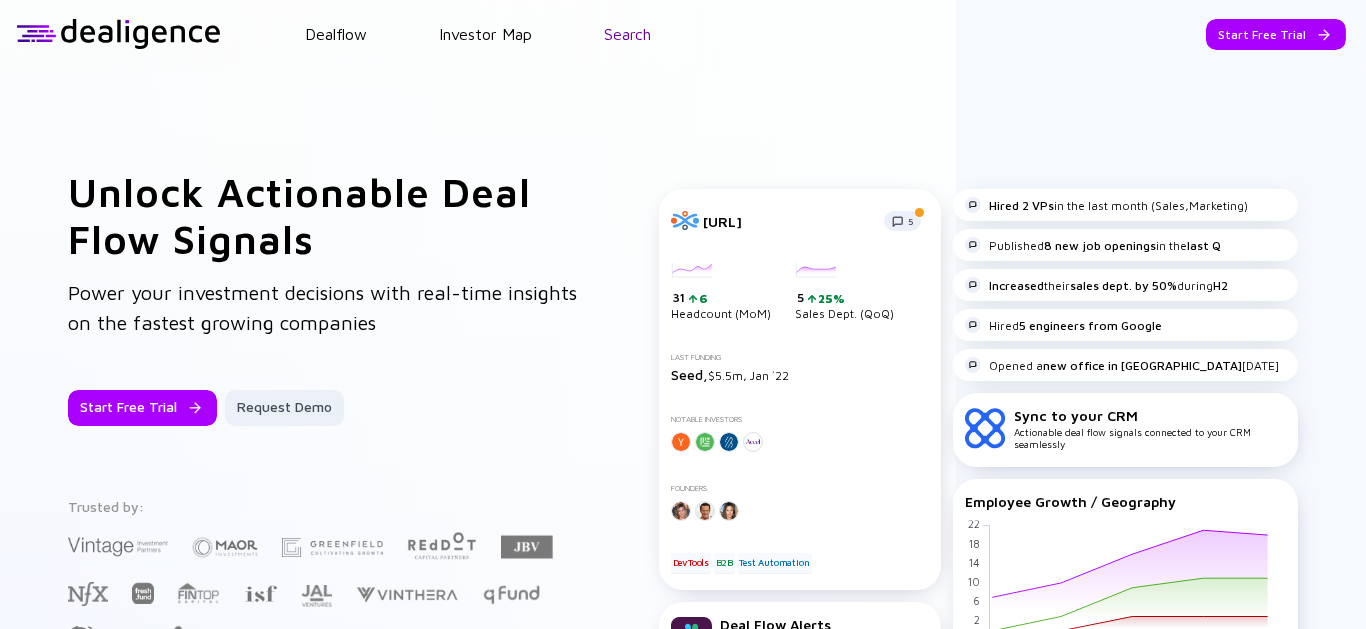 click on "Search" at bounding box center (627, 34) 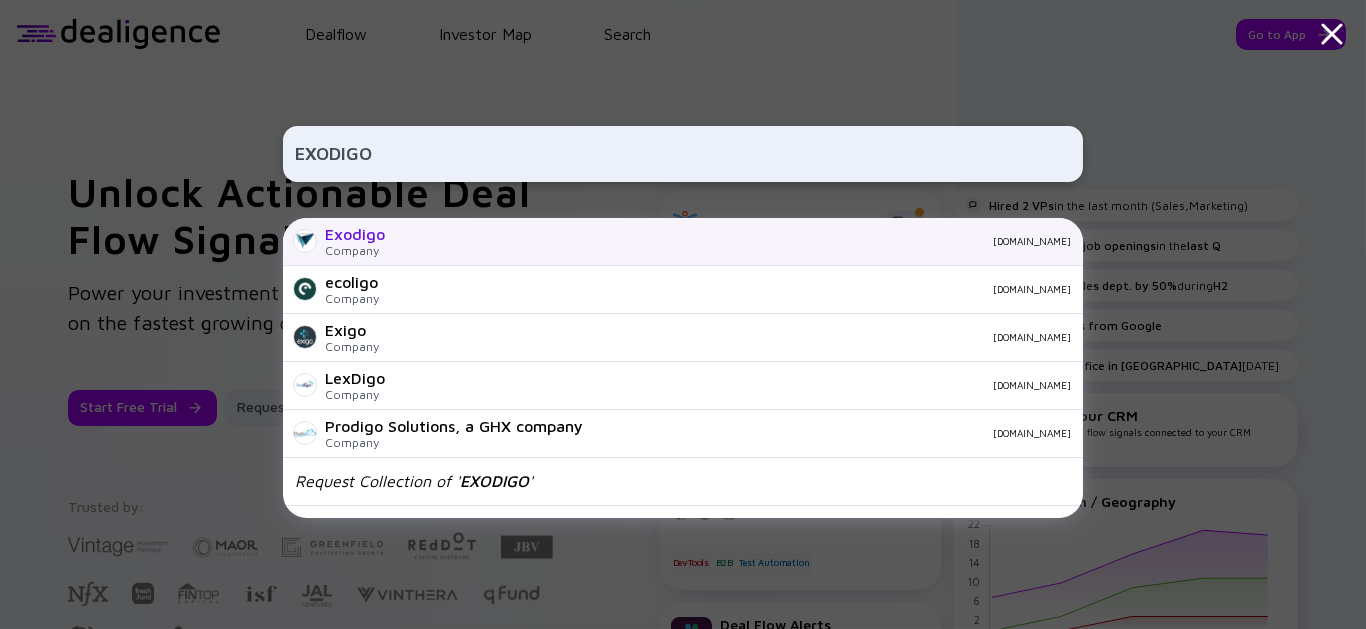type on "EXODIGO" 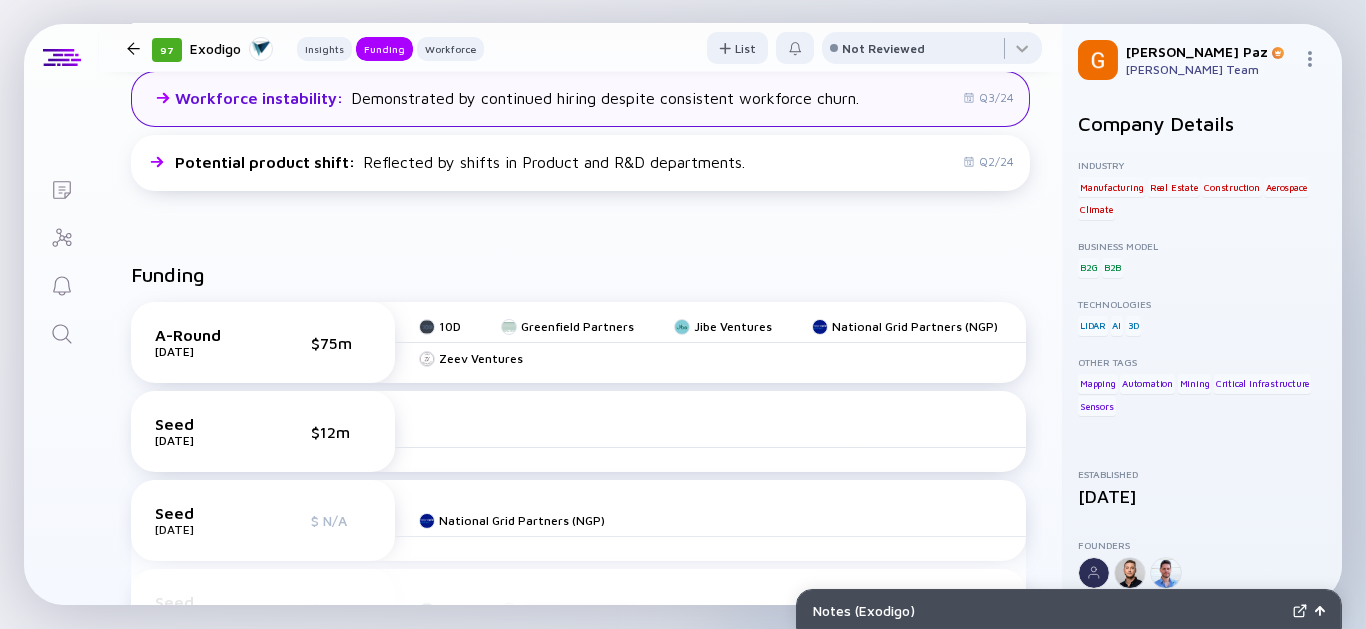 scroll, scrollTop: 888, scrollLeft: 0, axis: vertical 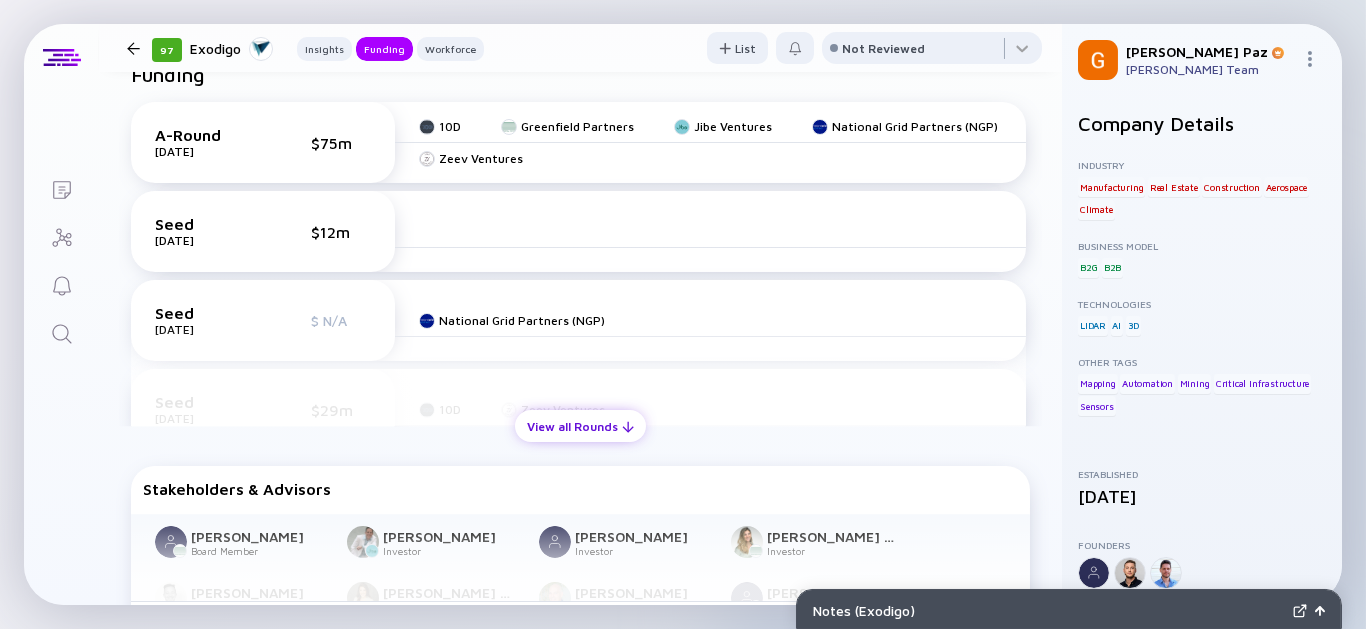 click on "View all Rounds" at bounding box center [580, 426] 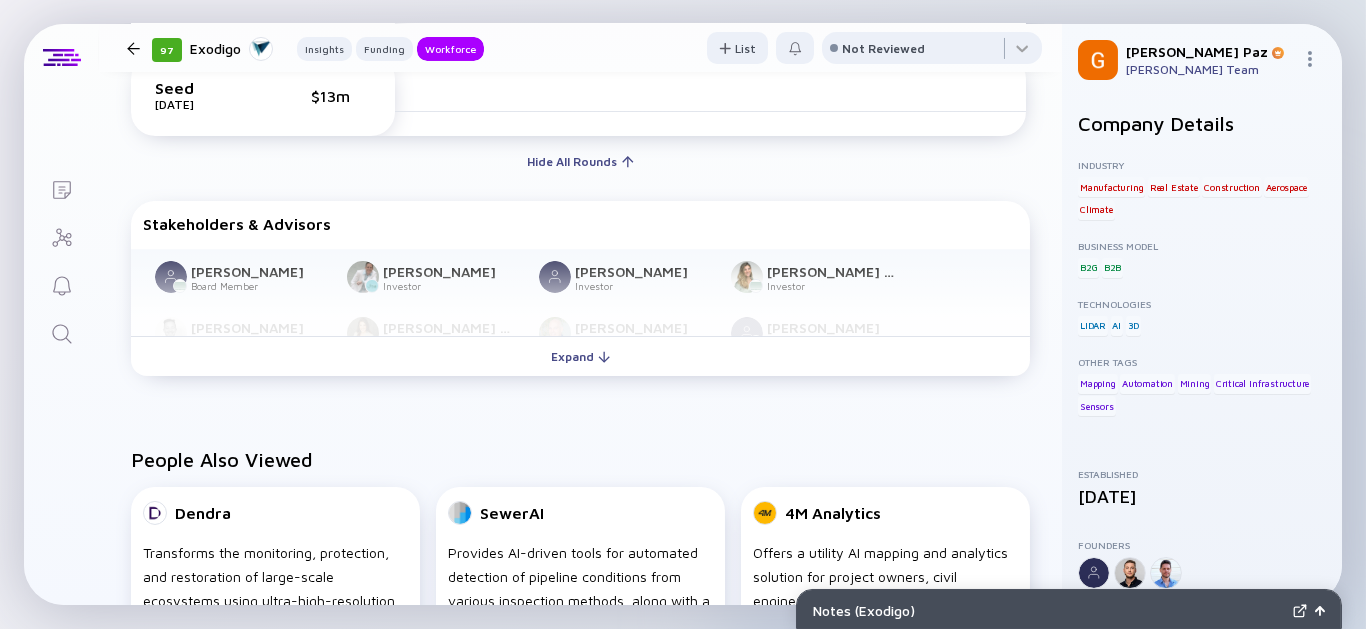 scroll, scrollTop: 1222, scrollLeft: 0, axis: vertical 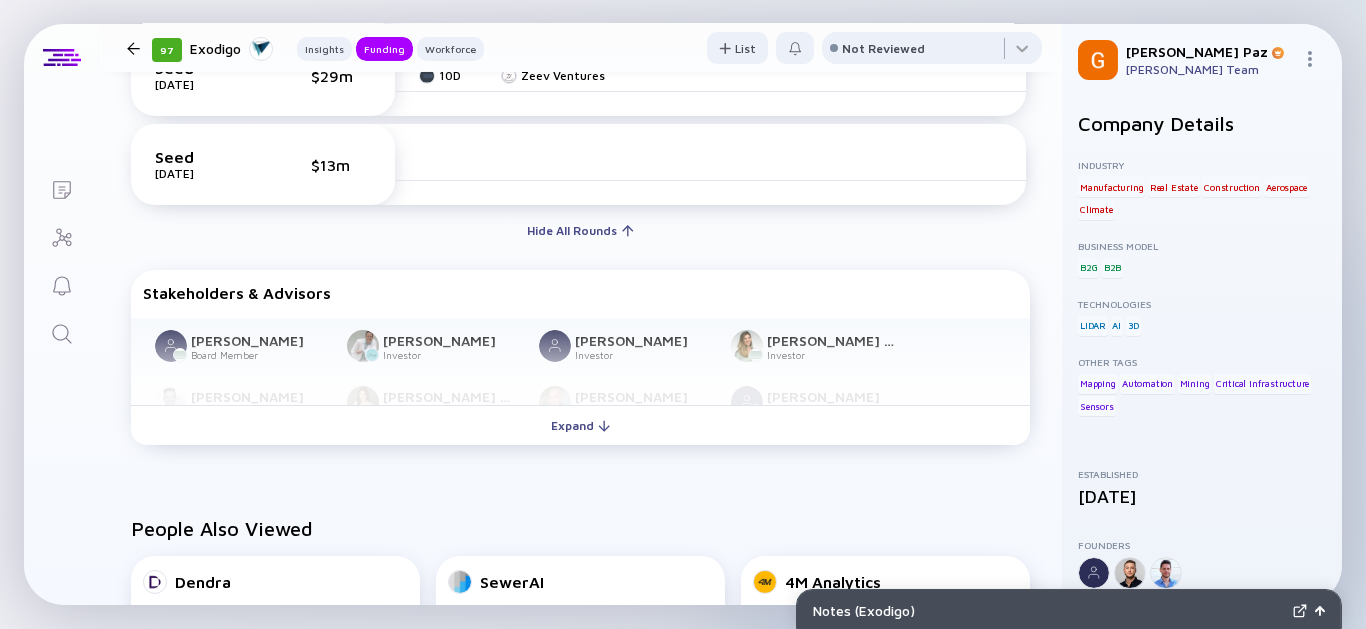 click on "Expand" at bounding box center (580, 425) 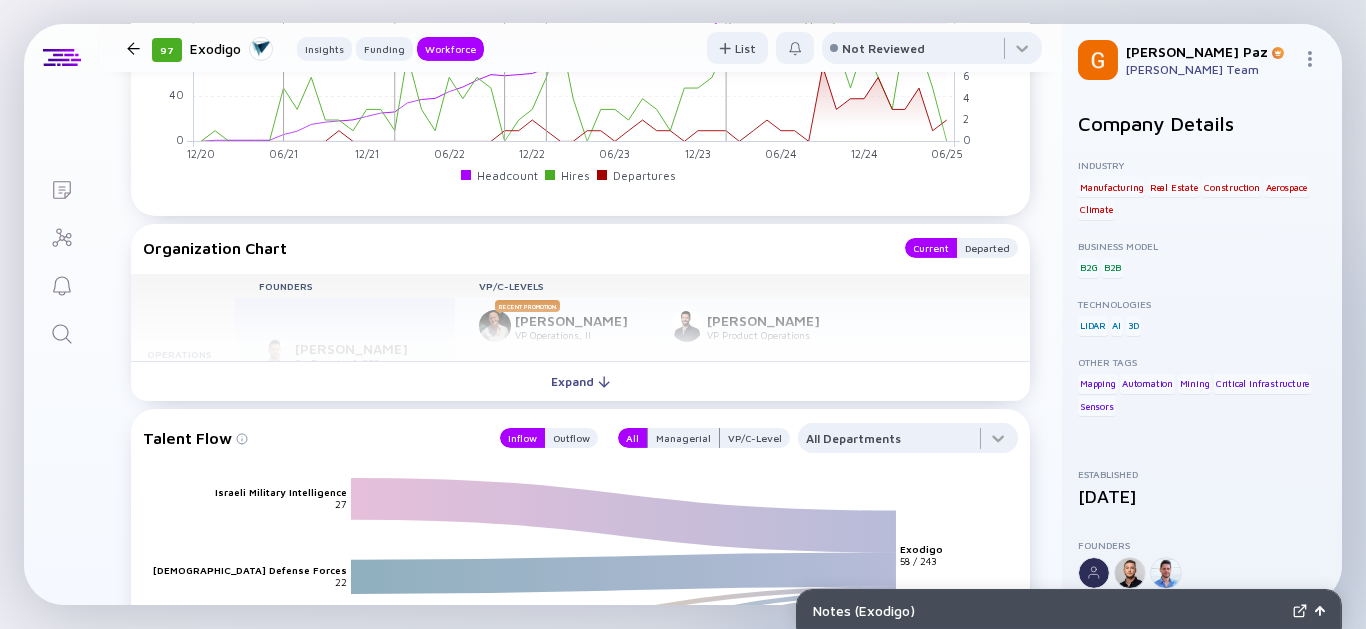 scroll, scrollTop: 2555, scrollLeft: 0, axis: vertical 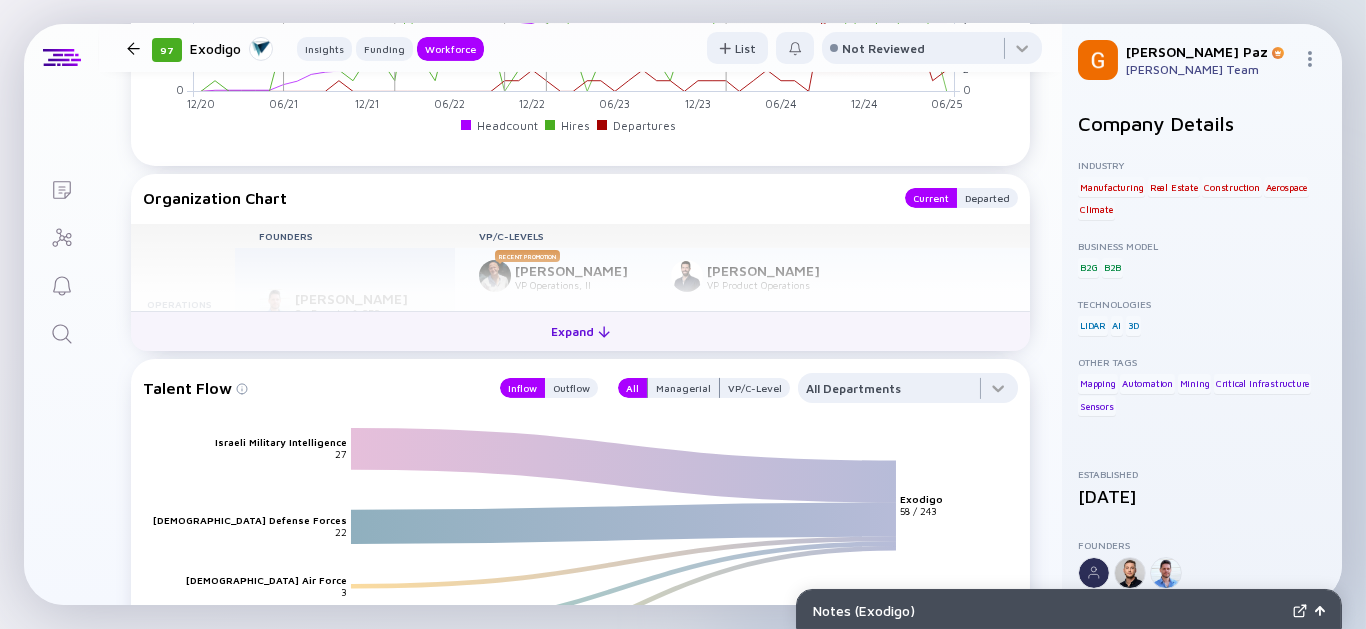 click on "Expand" at bounding box center (580, 331) 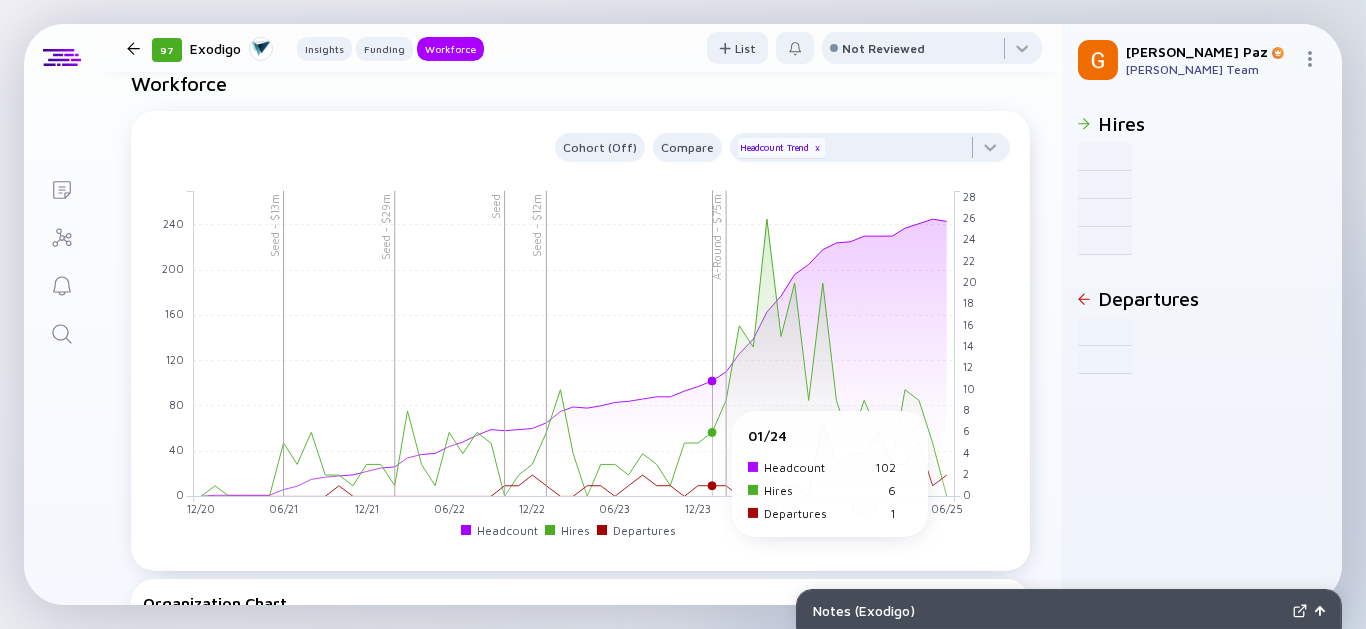 scroll, scrollTop: 2111, scrollLeft: 0, axis: vertical 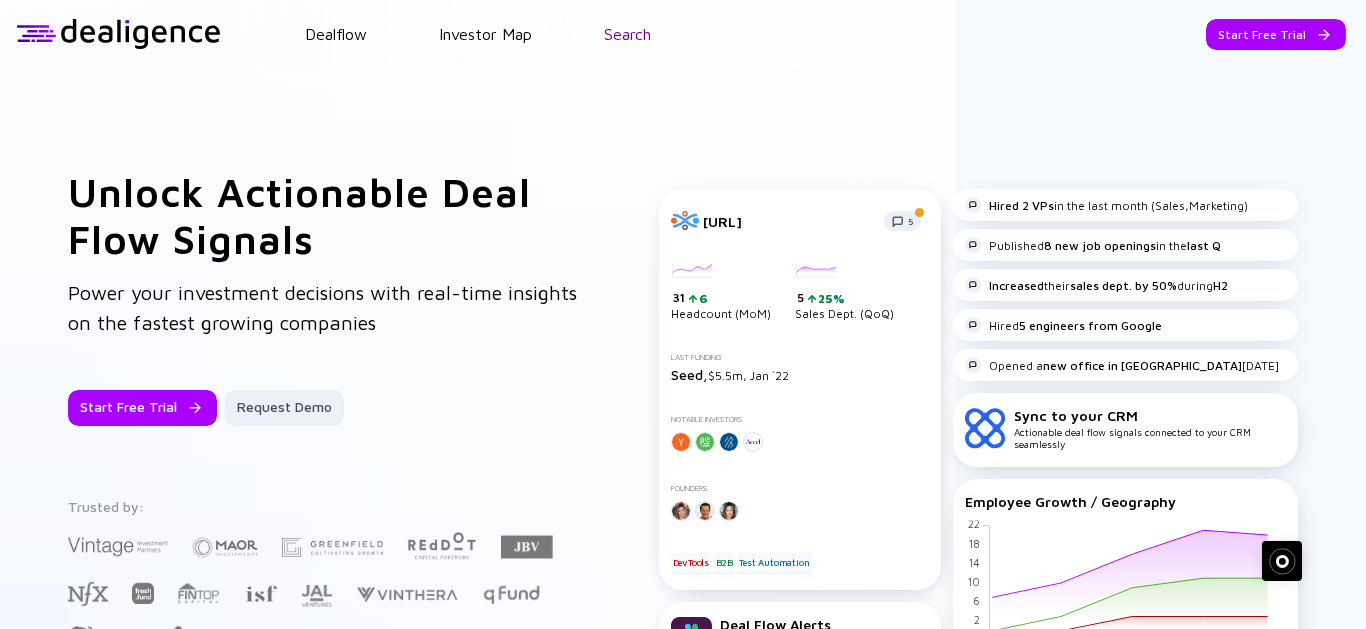 click on "Search" at bounding box center (627, 34) 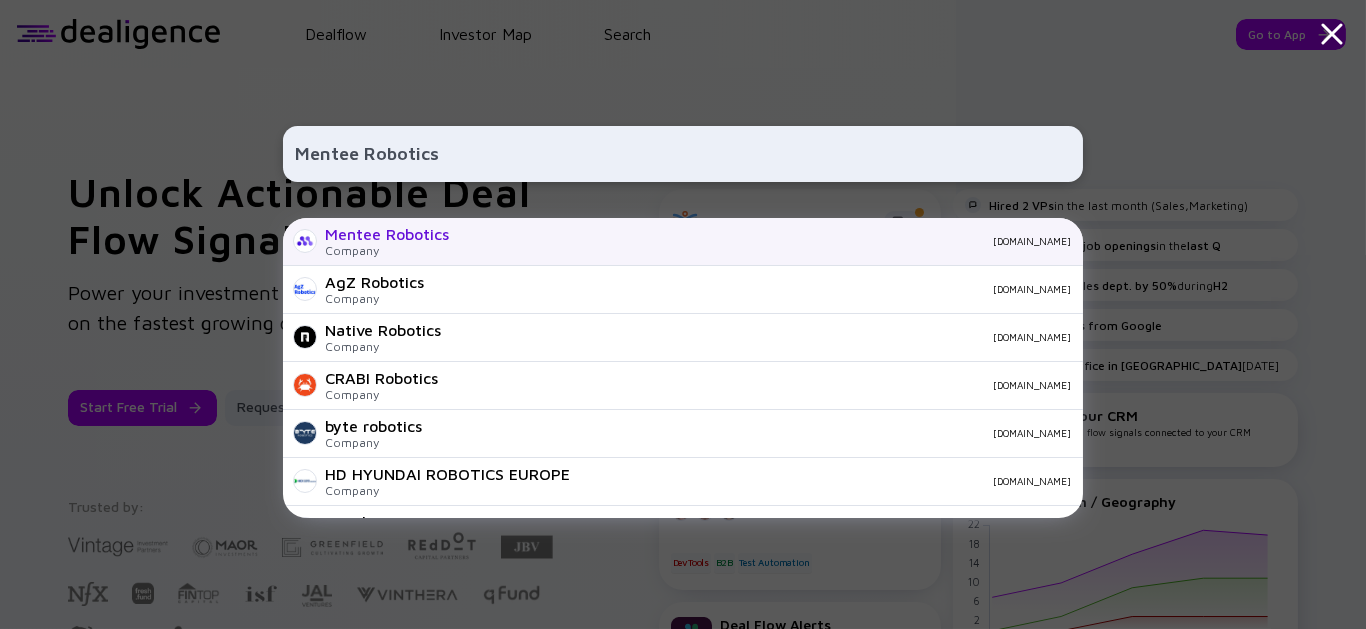type on "Mentee Robotics" 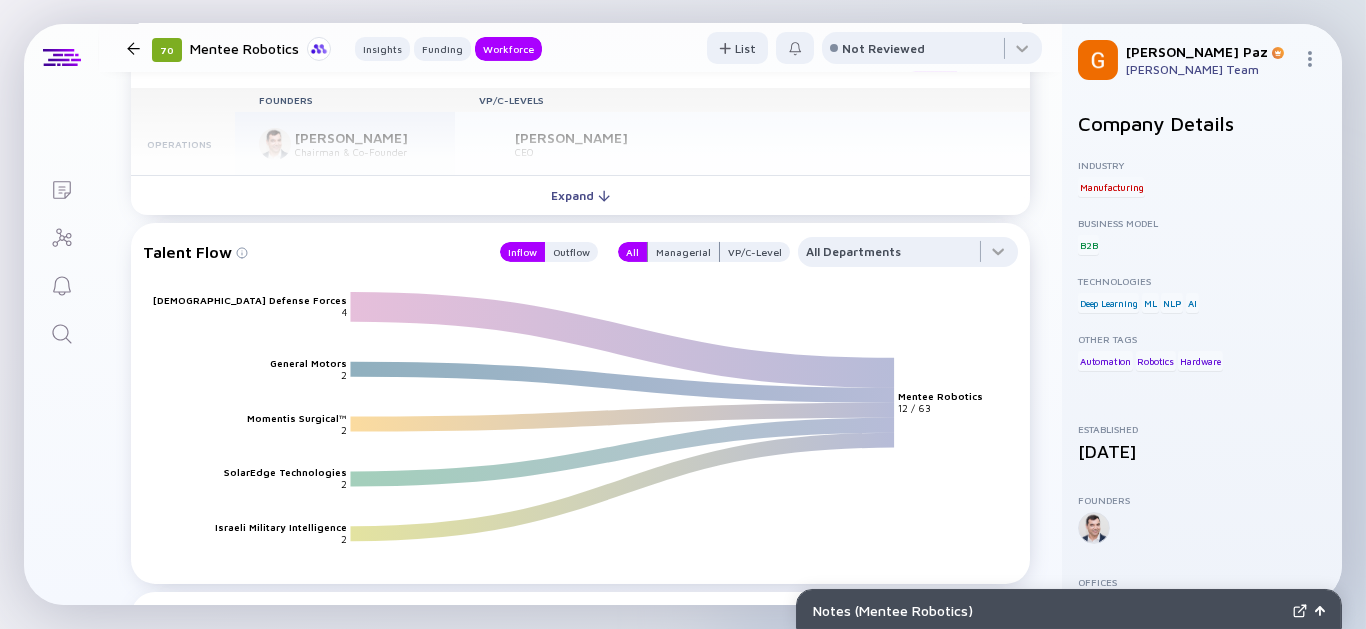 scroll, scrollTop: 1888, scrollLeft: 0, axis: vertical 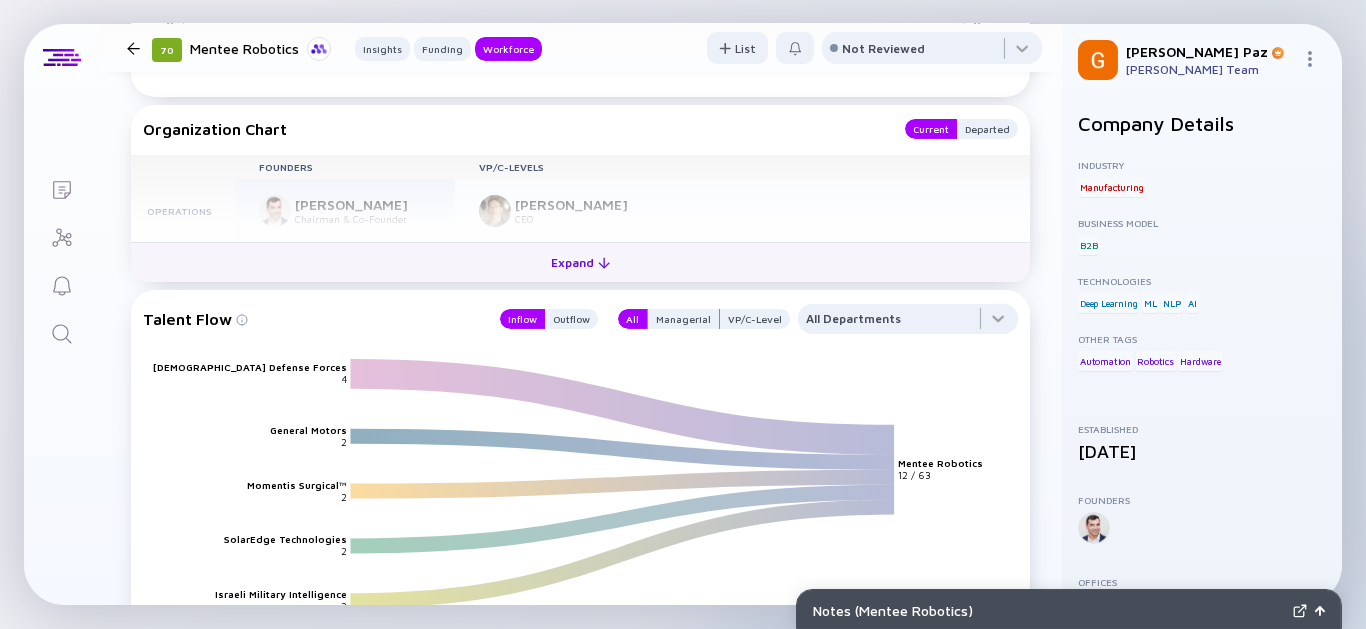 click on "Expand" at bounding box center [580, 262] 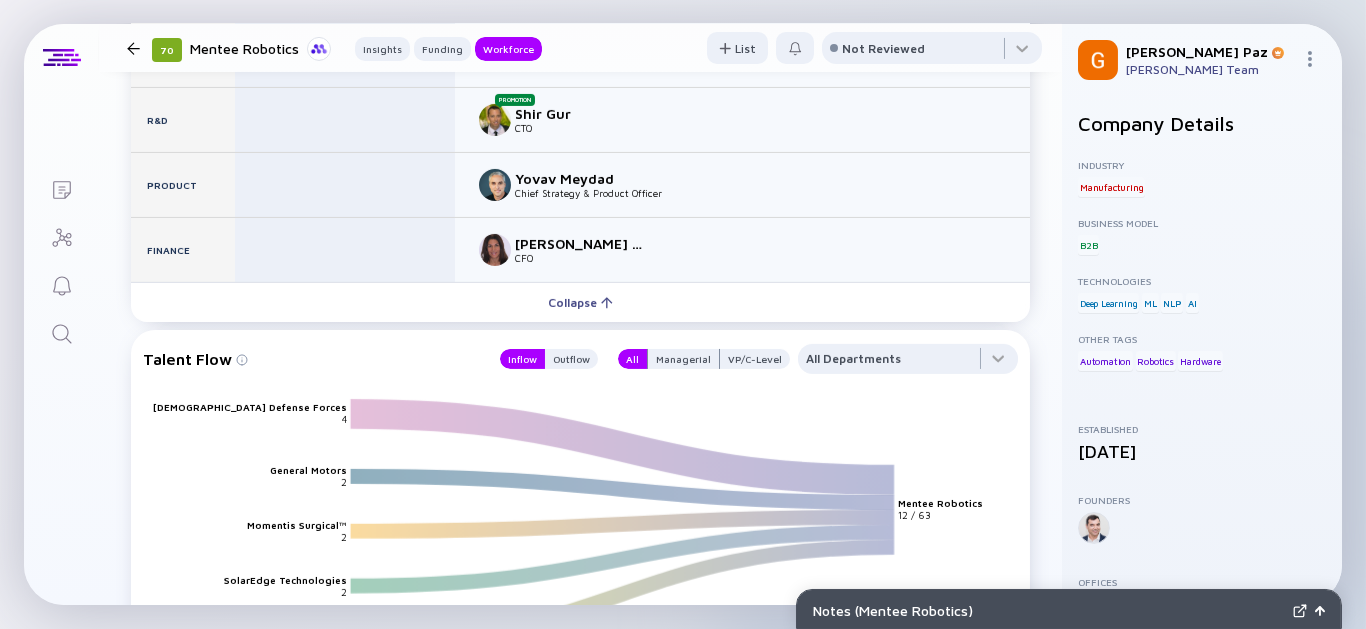 scroll, scrollTop: 2111, scrollLeft: 0, axis: vertical 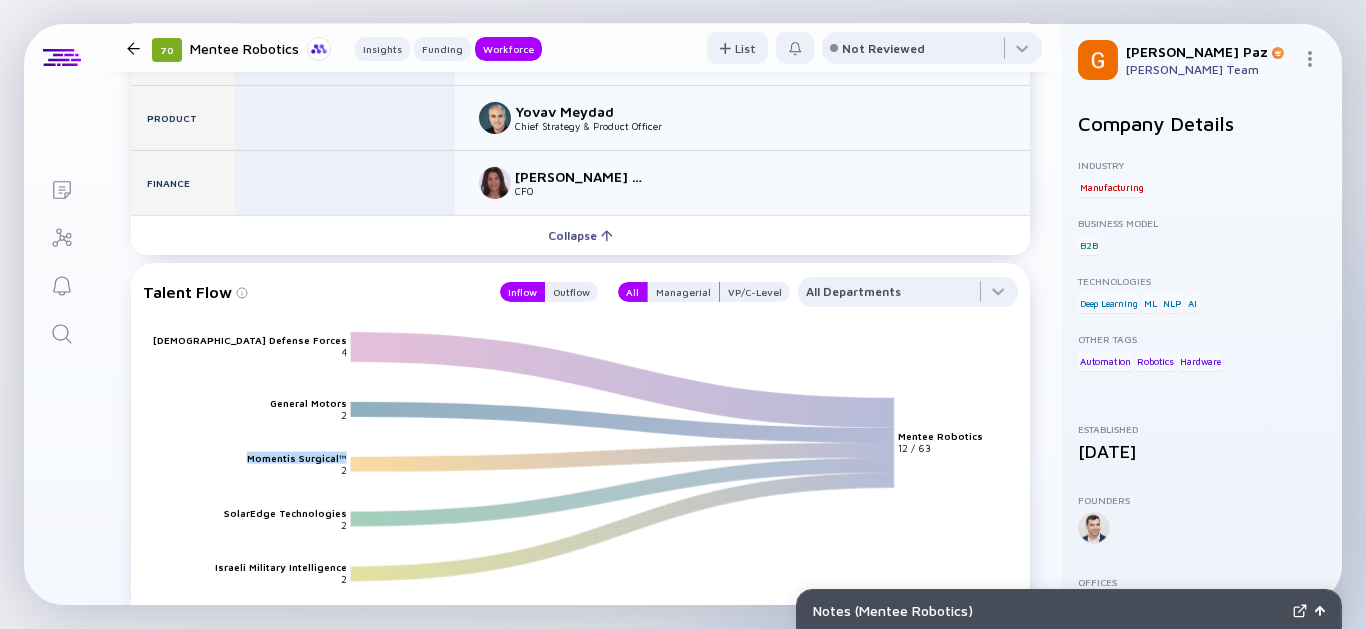 drag, startPoint x: 1097, startPoint y: 527, endPoint x: 54, endPoint y: 386, distance: 1052.4875 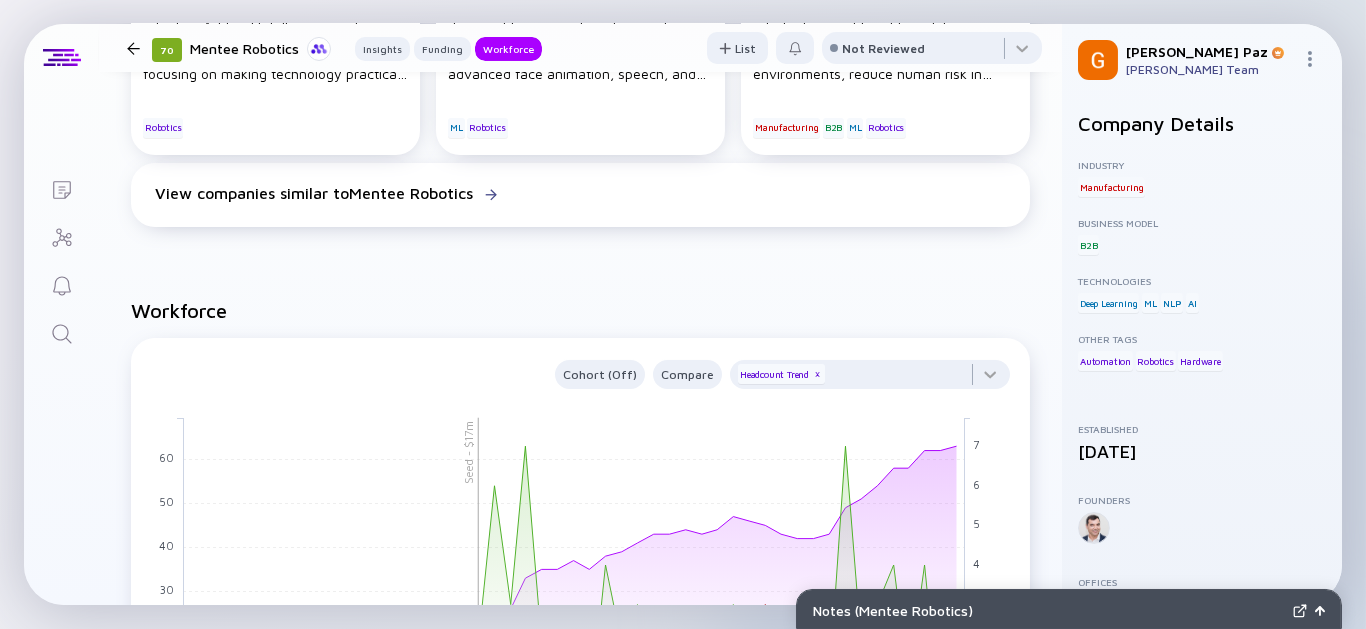 scroll, scrollTop: 999, scrollLeft: 0, axis: vertical 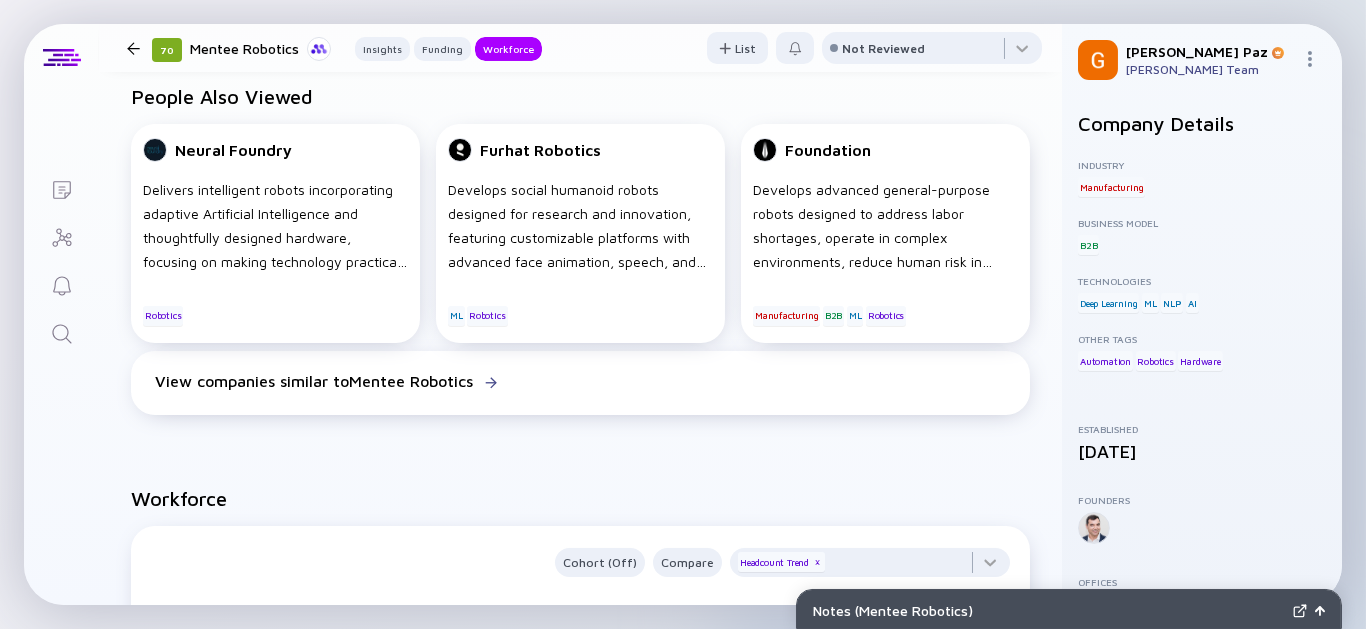 click 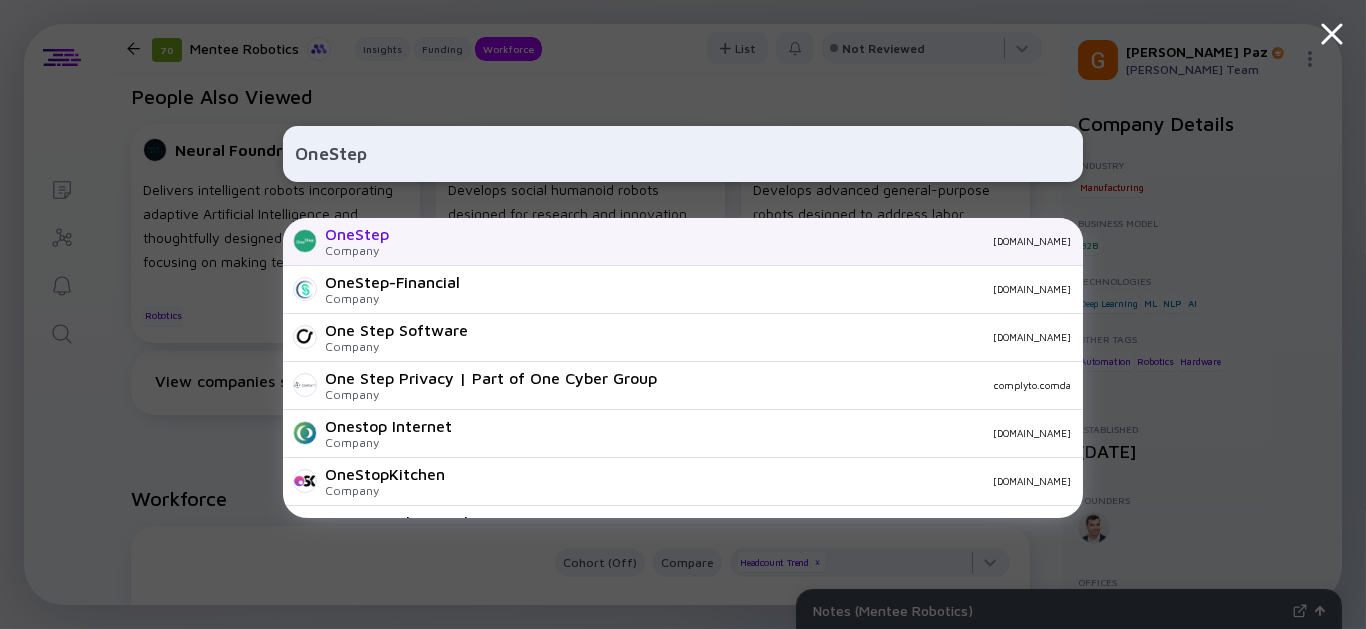 type on "OneStep" 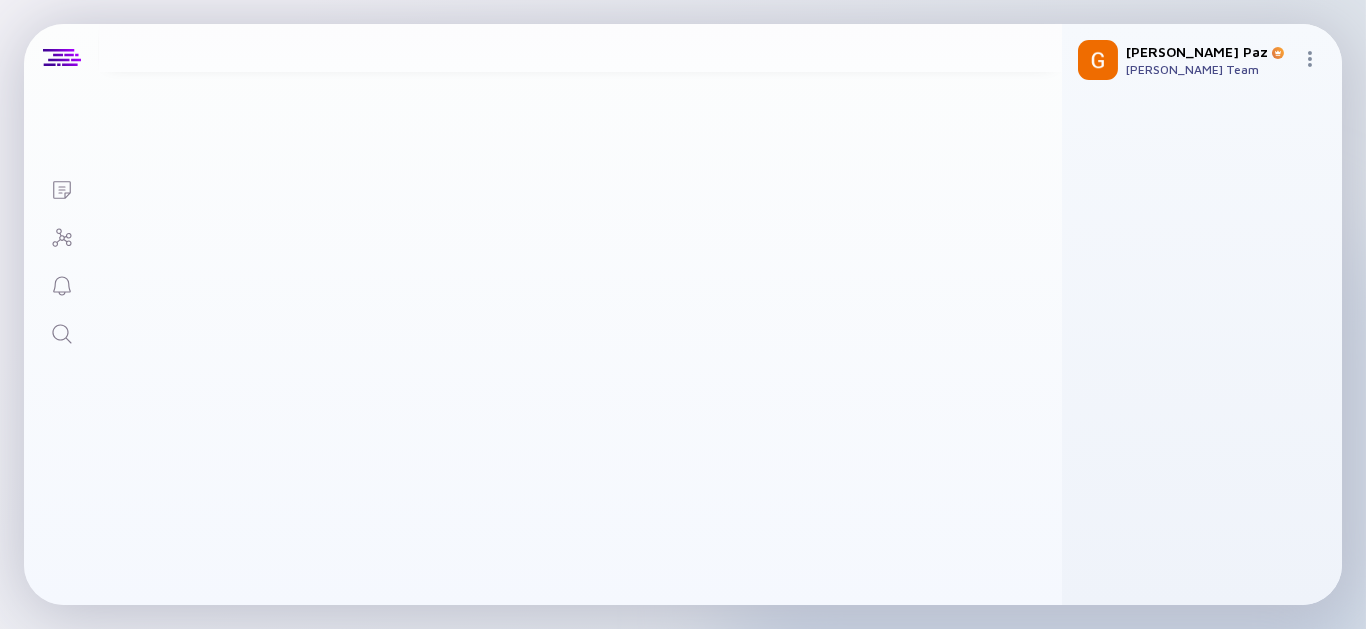 scroll, scrollTop: 0, scrollLeft: 0, axis: both 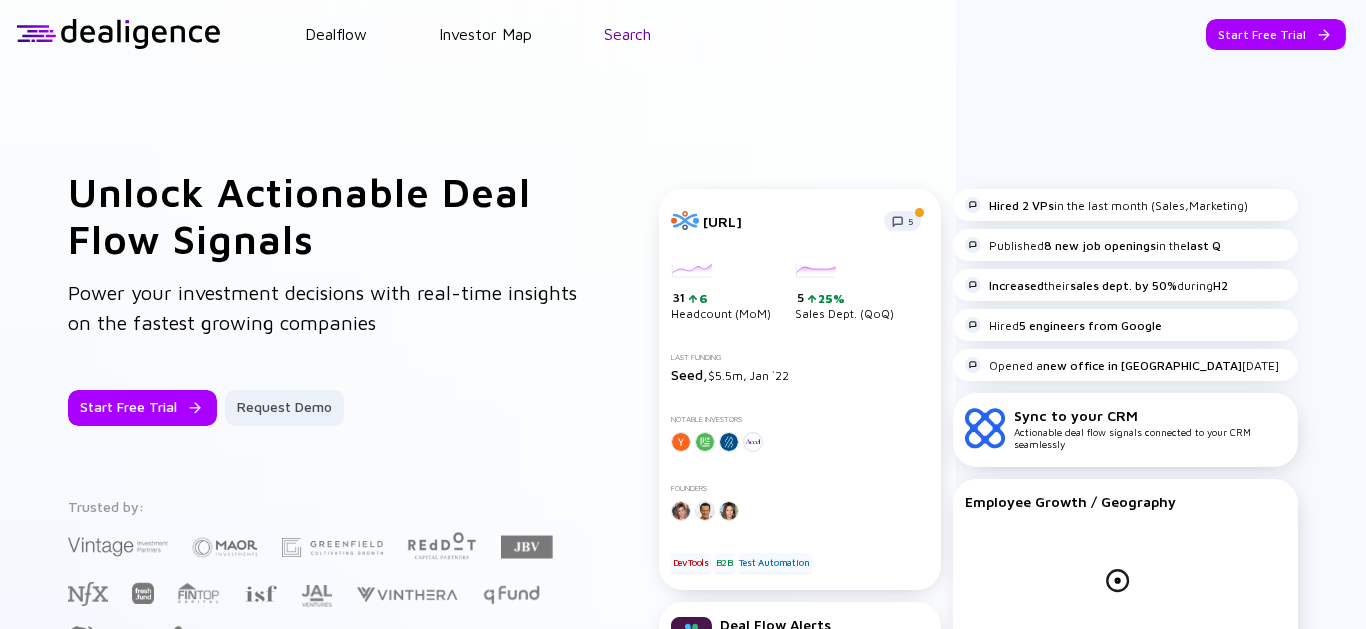 click on "Search" at bounding box center (627, 34) 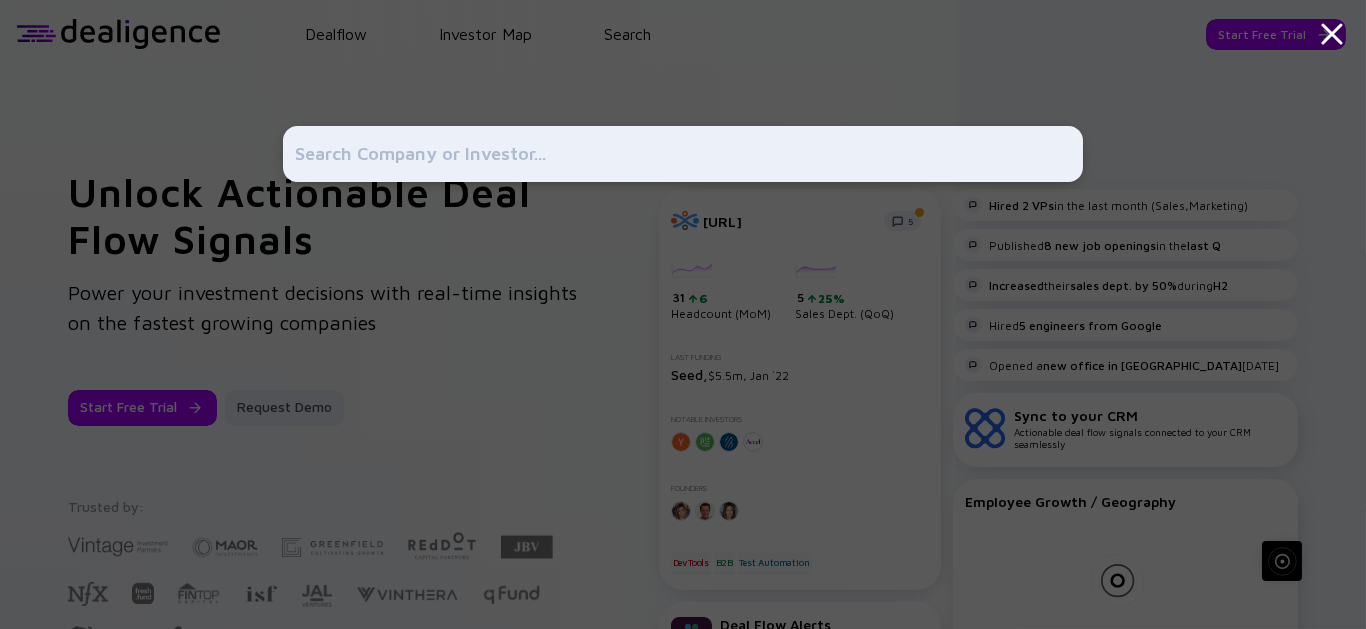 type on "OneStep" 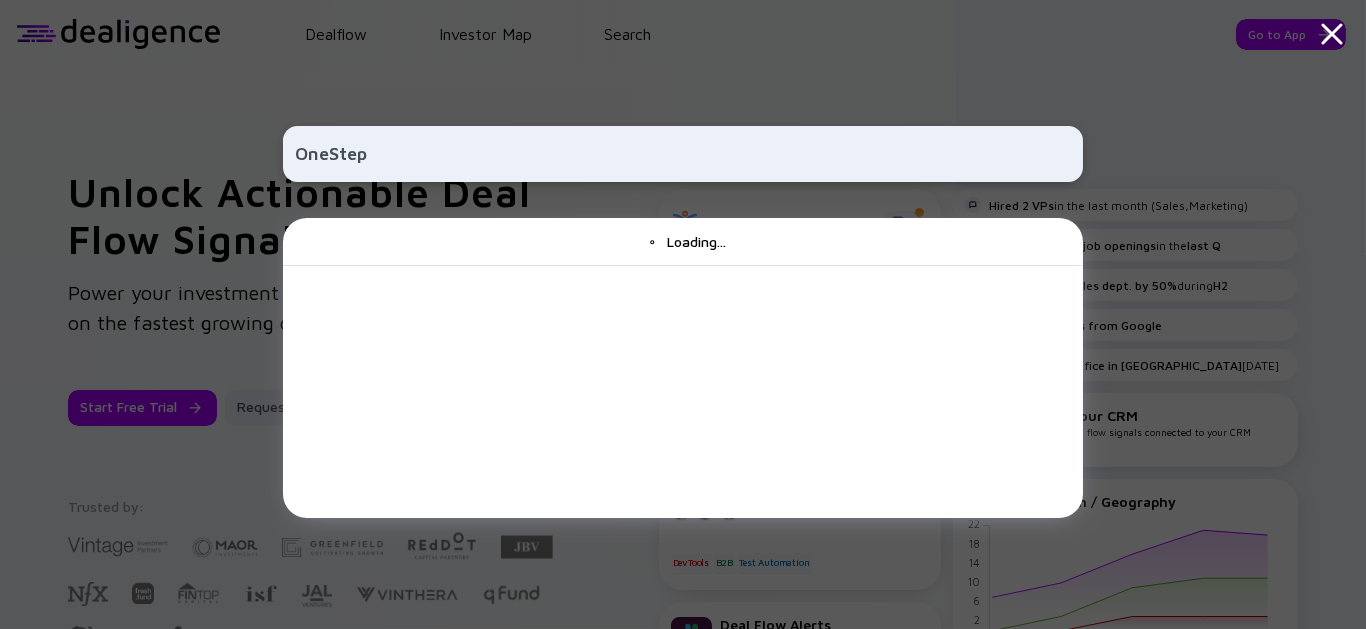 drag, startPoint x: 460, startPoint y: 153, endPoint x: 46, endPoint y: 83, distance: 419.87616 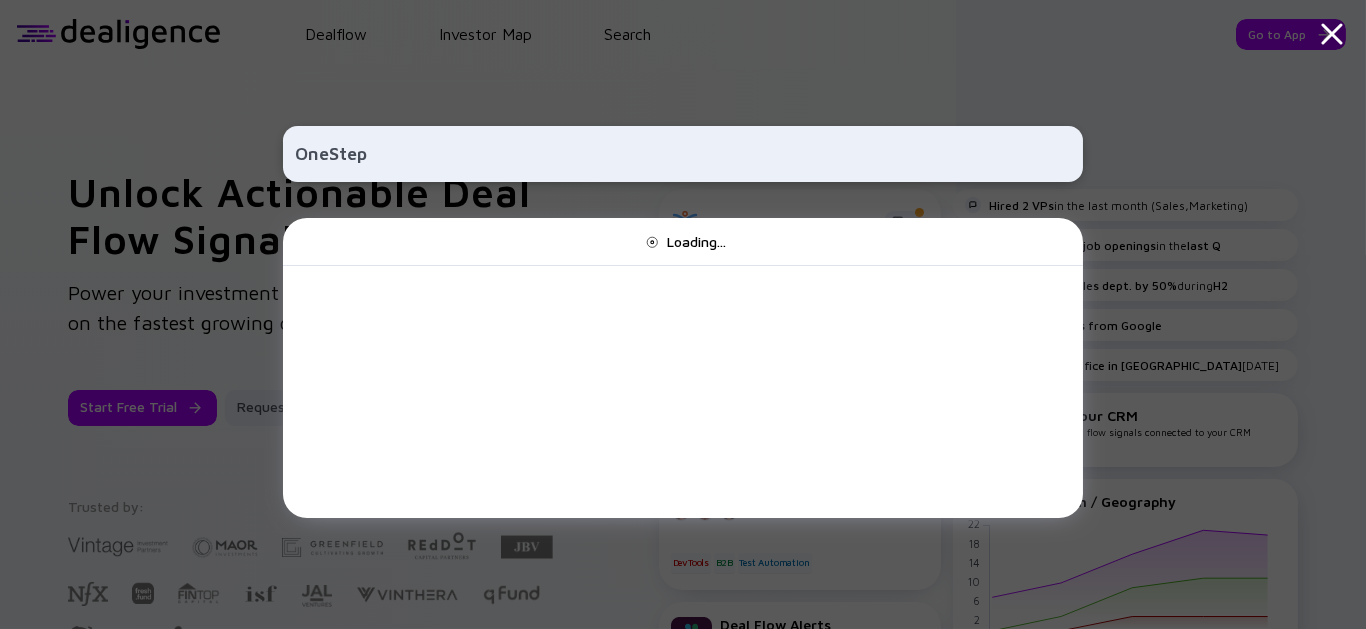 click on "OneStep Loading..." at bounding box center [683, 314] 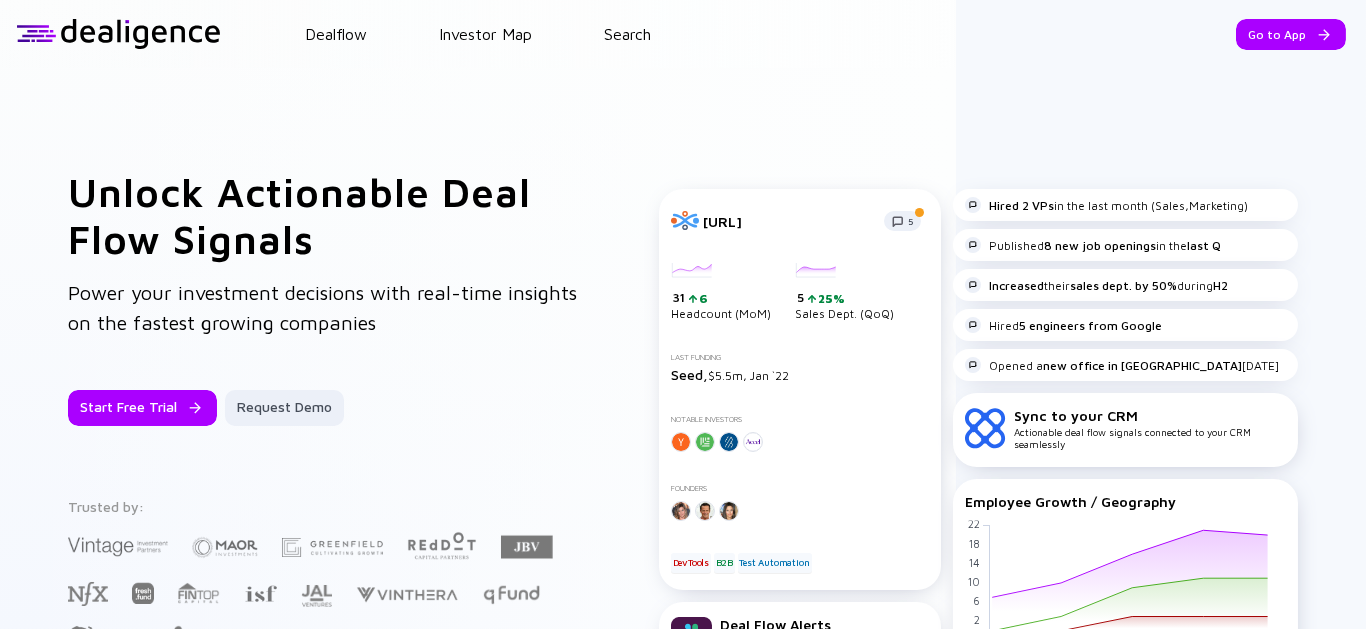 click on "Dealflow Investor Map Search Go to App Dealflow Investor Map Go to App" at bounding box center [683, 34] 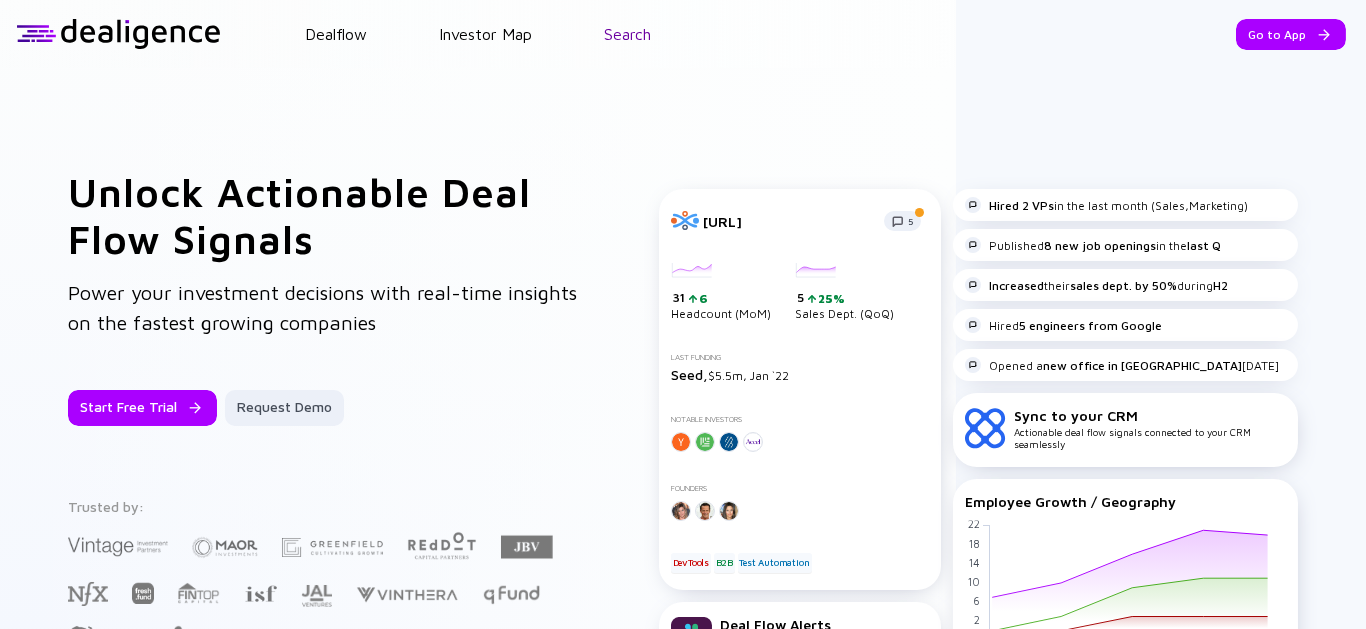 click on "Search" at bounding box center [627, 34] 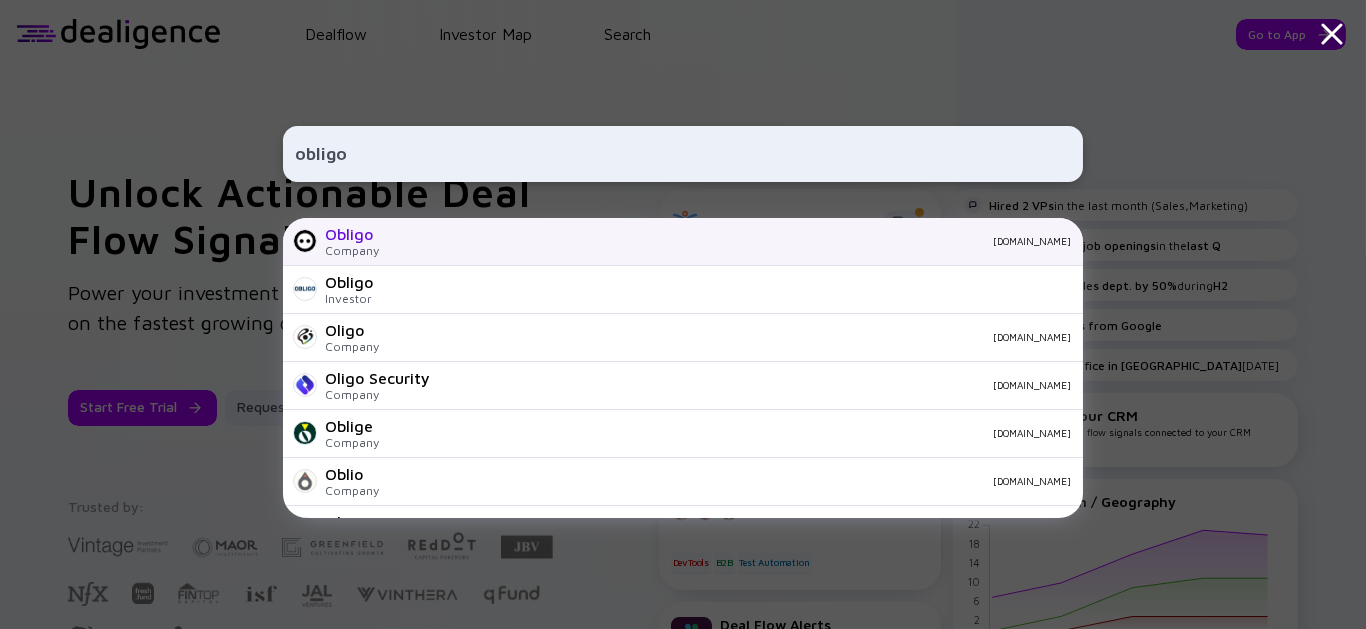 type on "obligo" 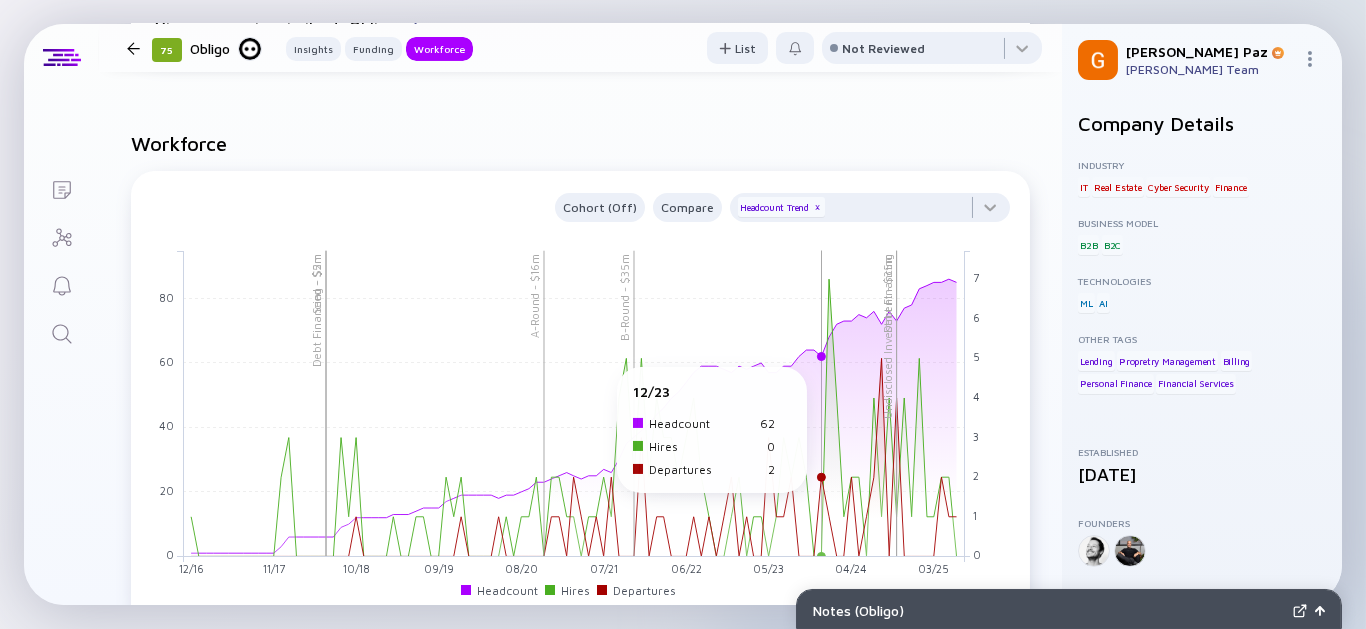 scroll, scrollTop: 1666, scrollLeft: 0, axis: vertical 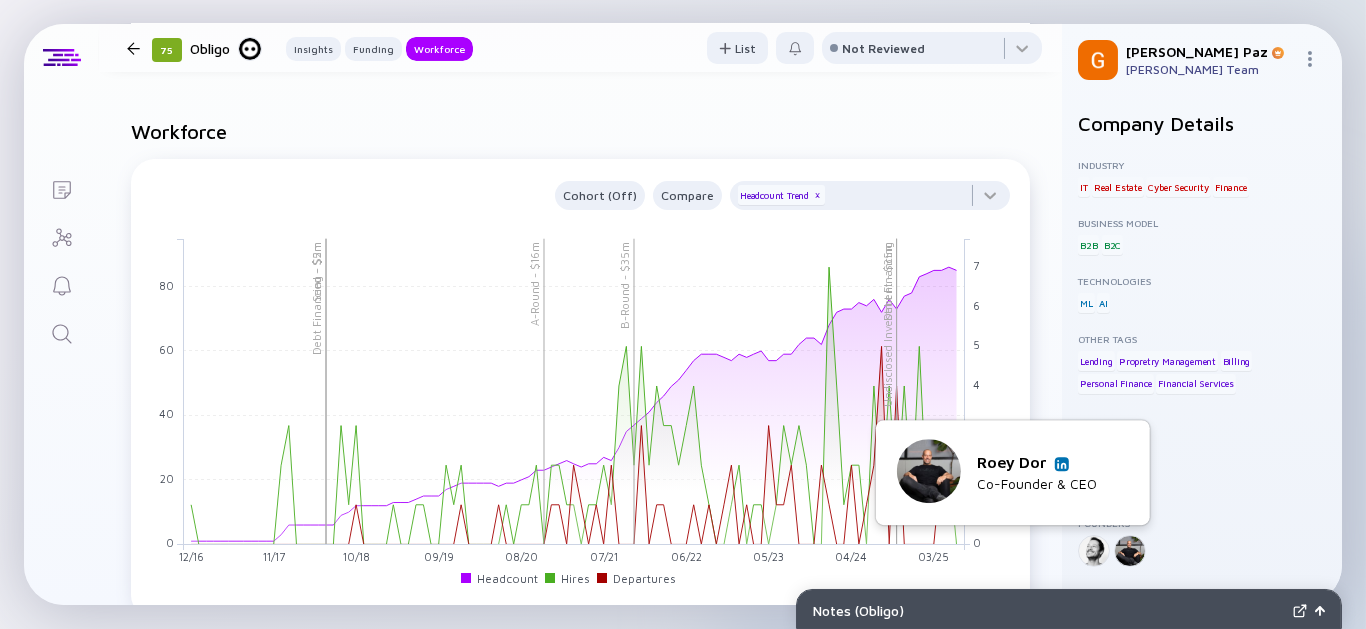 click at bounding box center (1062, 464) 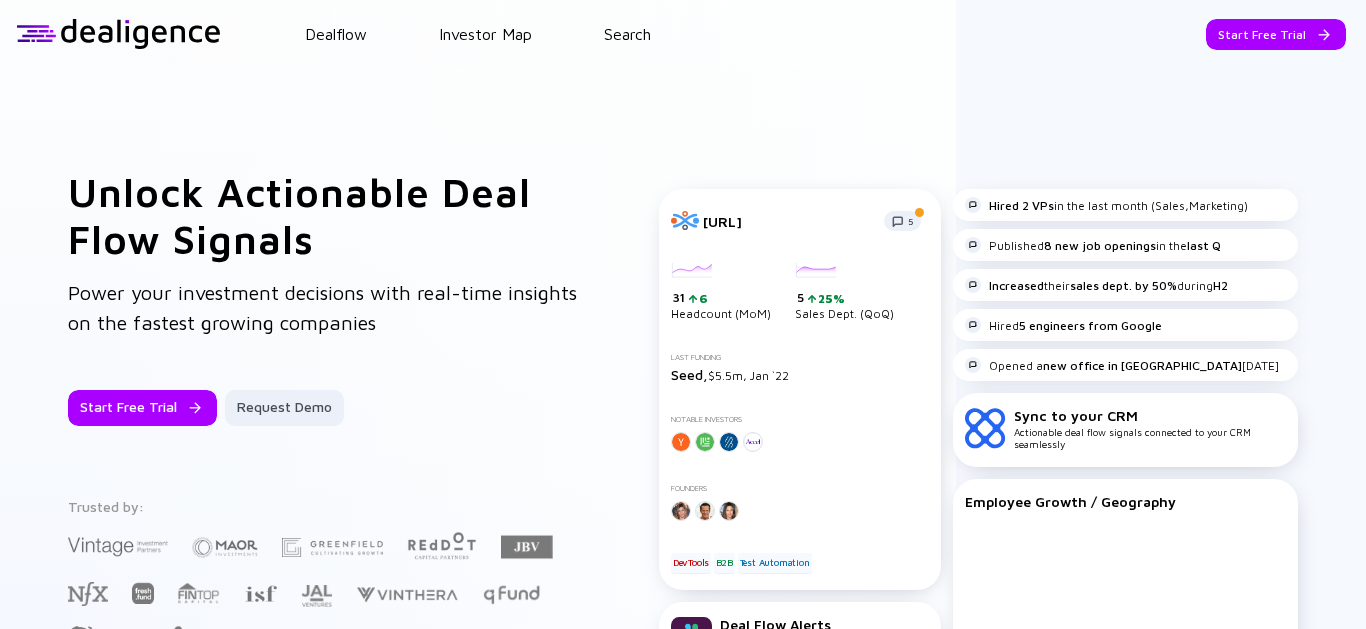 scroll, scrollTop: 0, scrollLeft: 0, axis: both 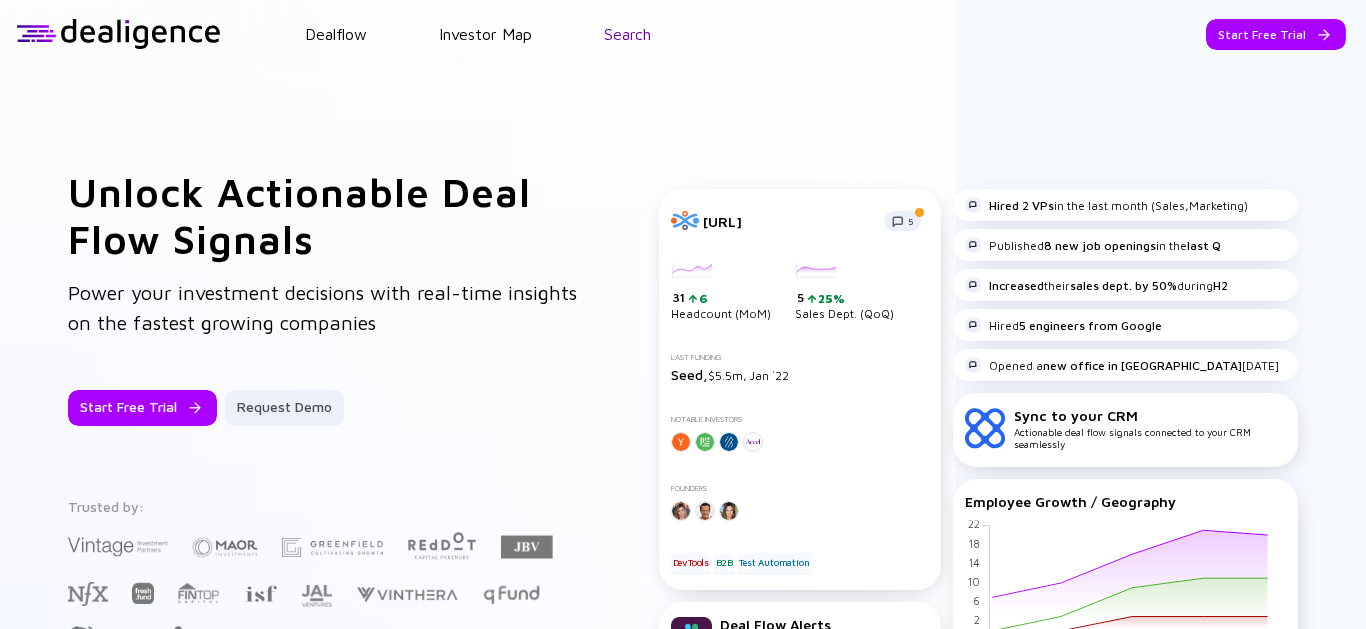 click on "Search" at bounding box center [627, 34] 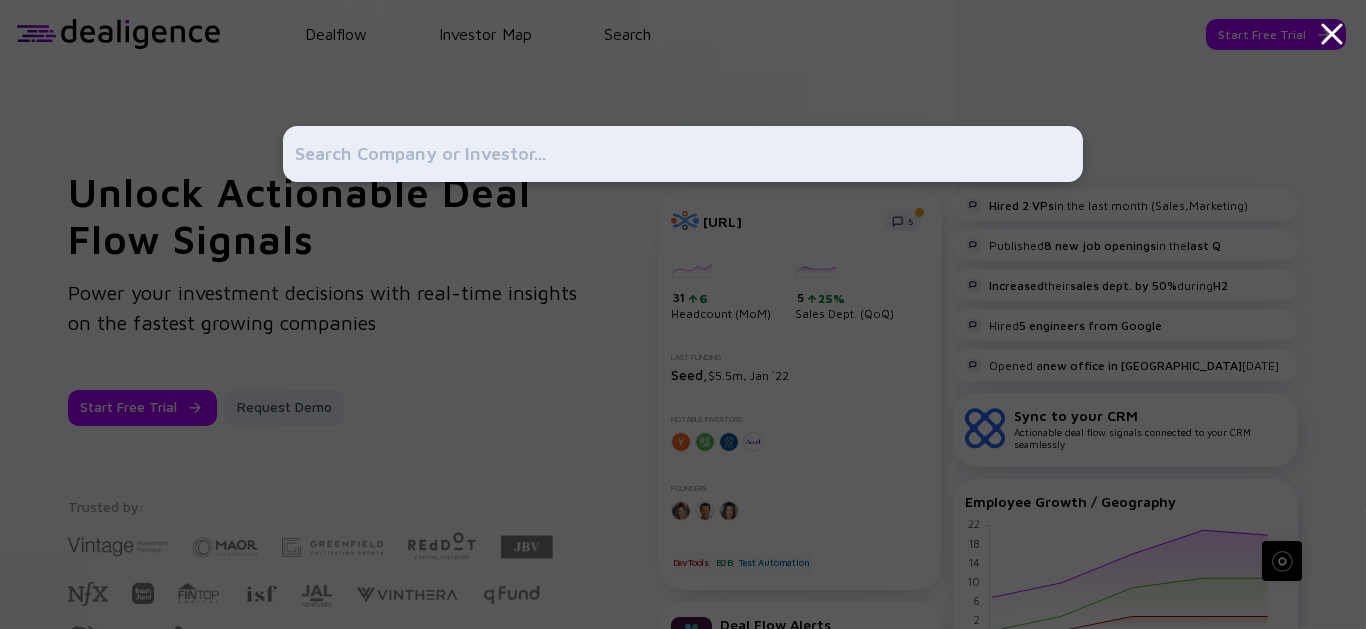 click at bounding box center [683, 154] 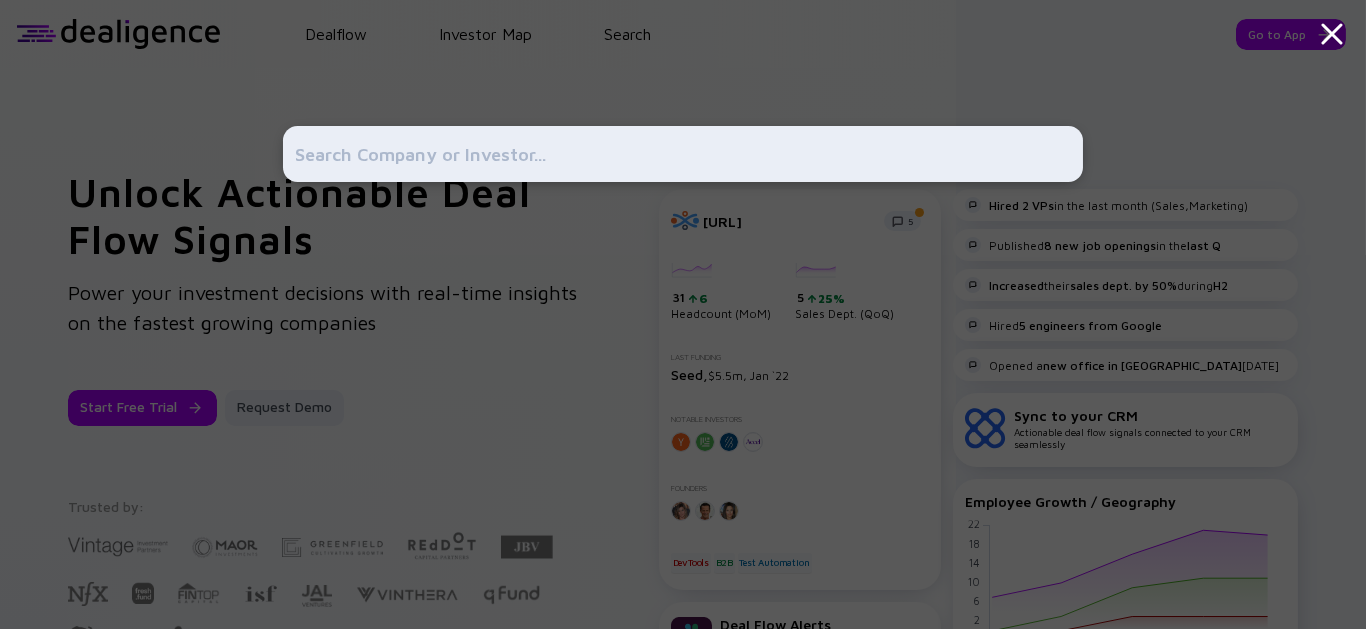 click at bounding box center (683, 154) 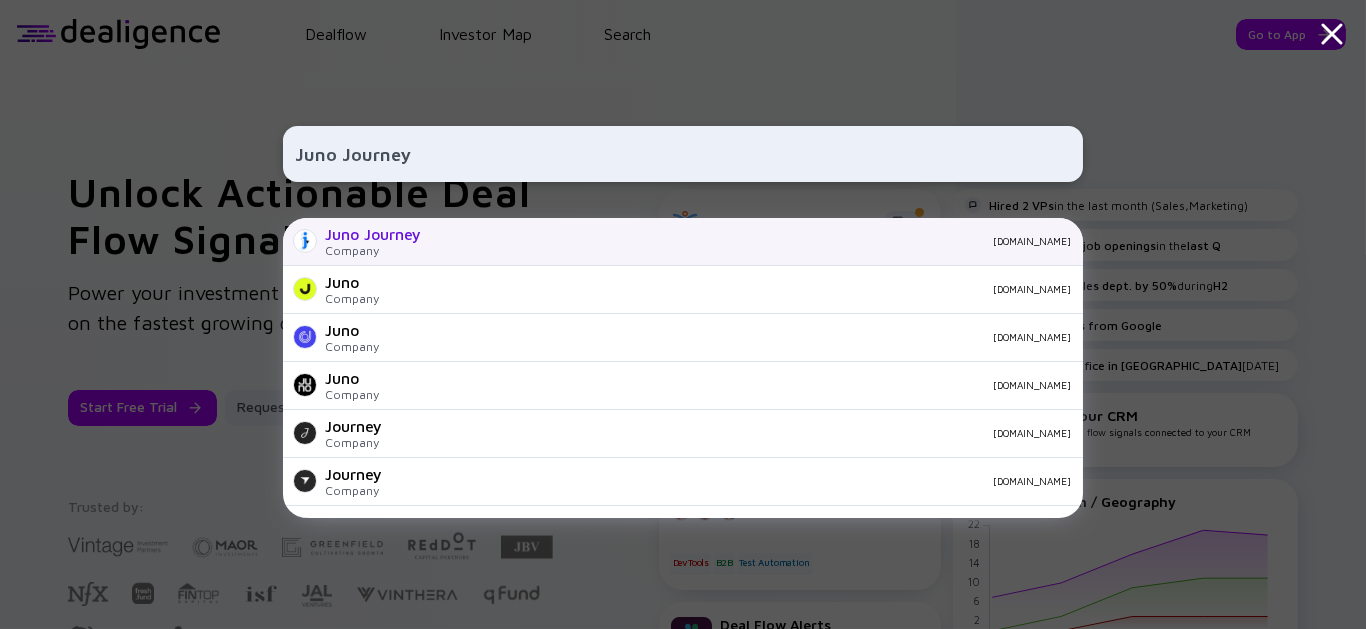 type on "Juno Journey" 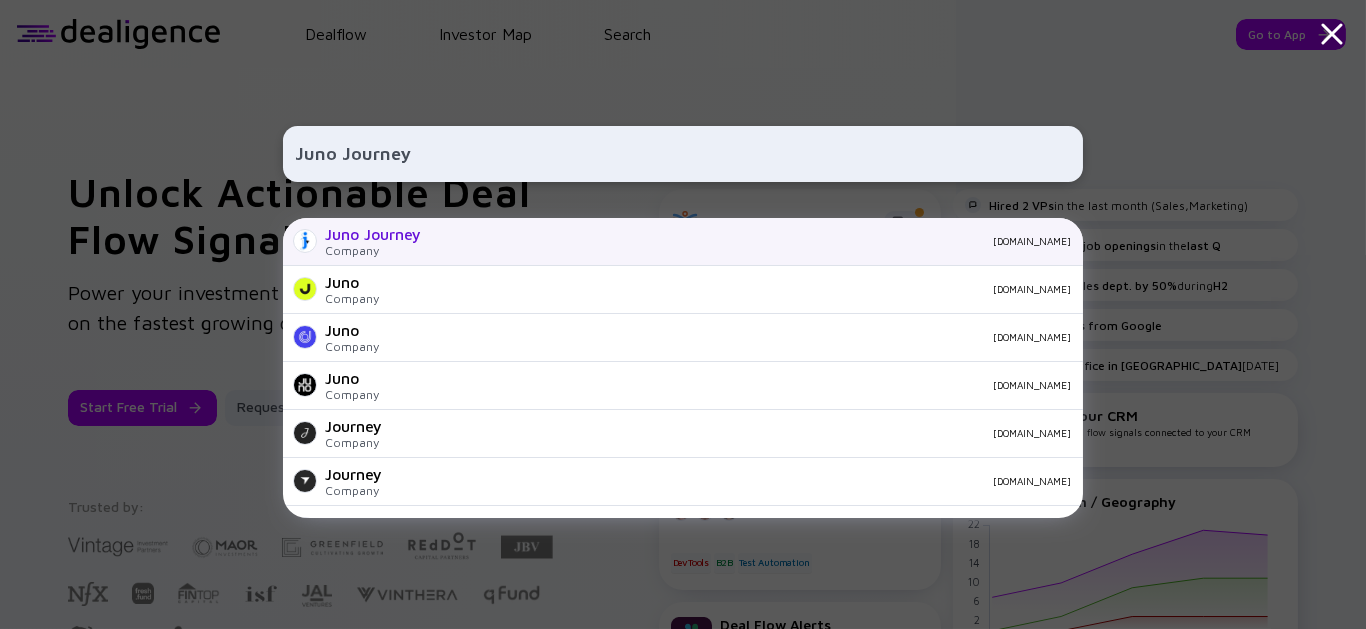 click on "junojourney.com" at bounding box center (754, 241) 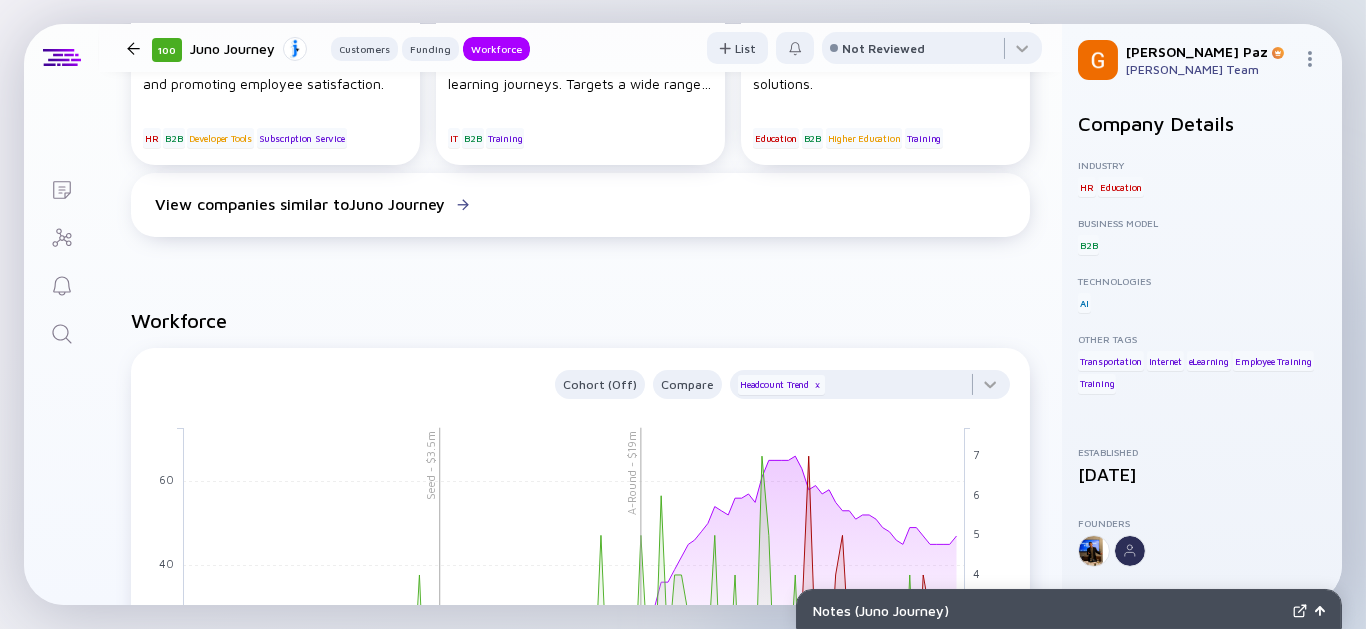 scroll, scrollTop: 1555, scrollLeft: 0, axis: vertical 